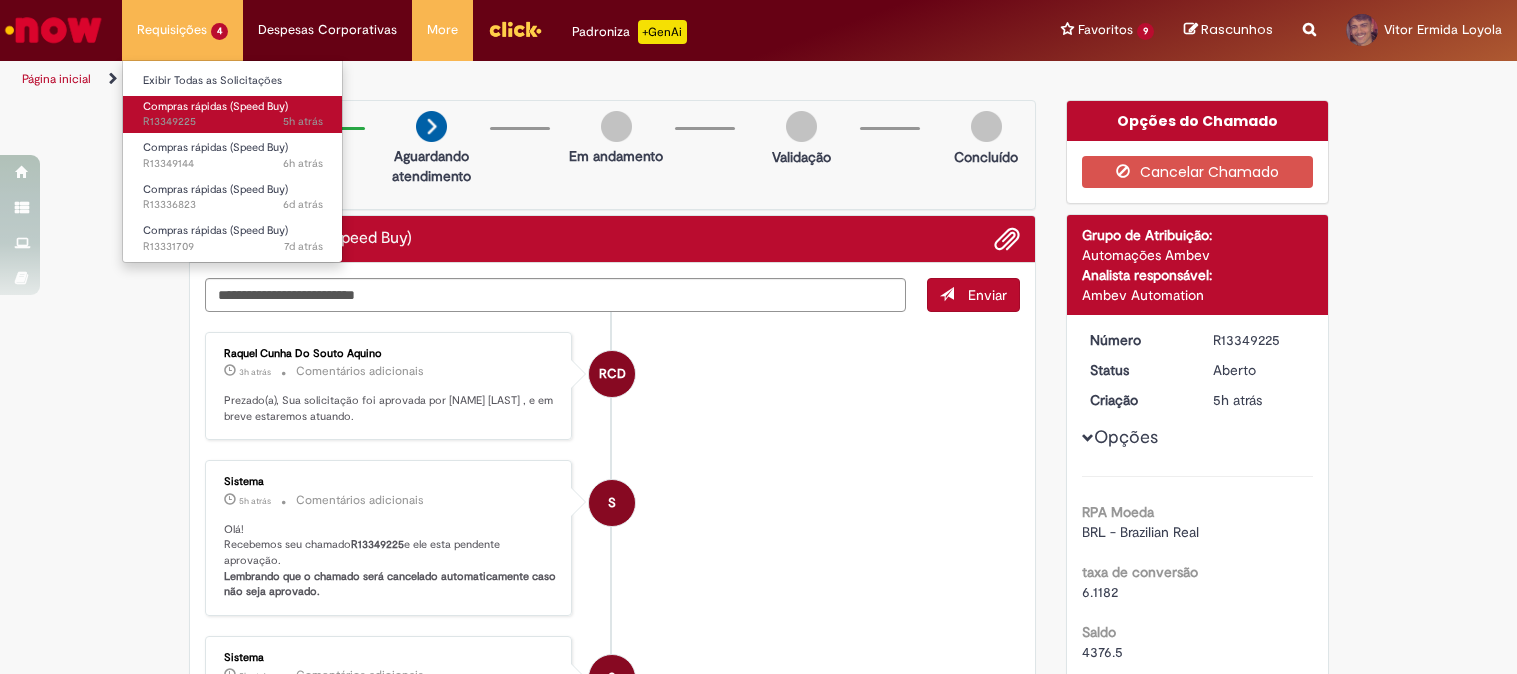 scroll, scrollTop: 0, scrollLeft: 0, axis: both 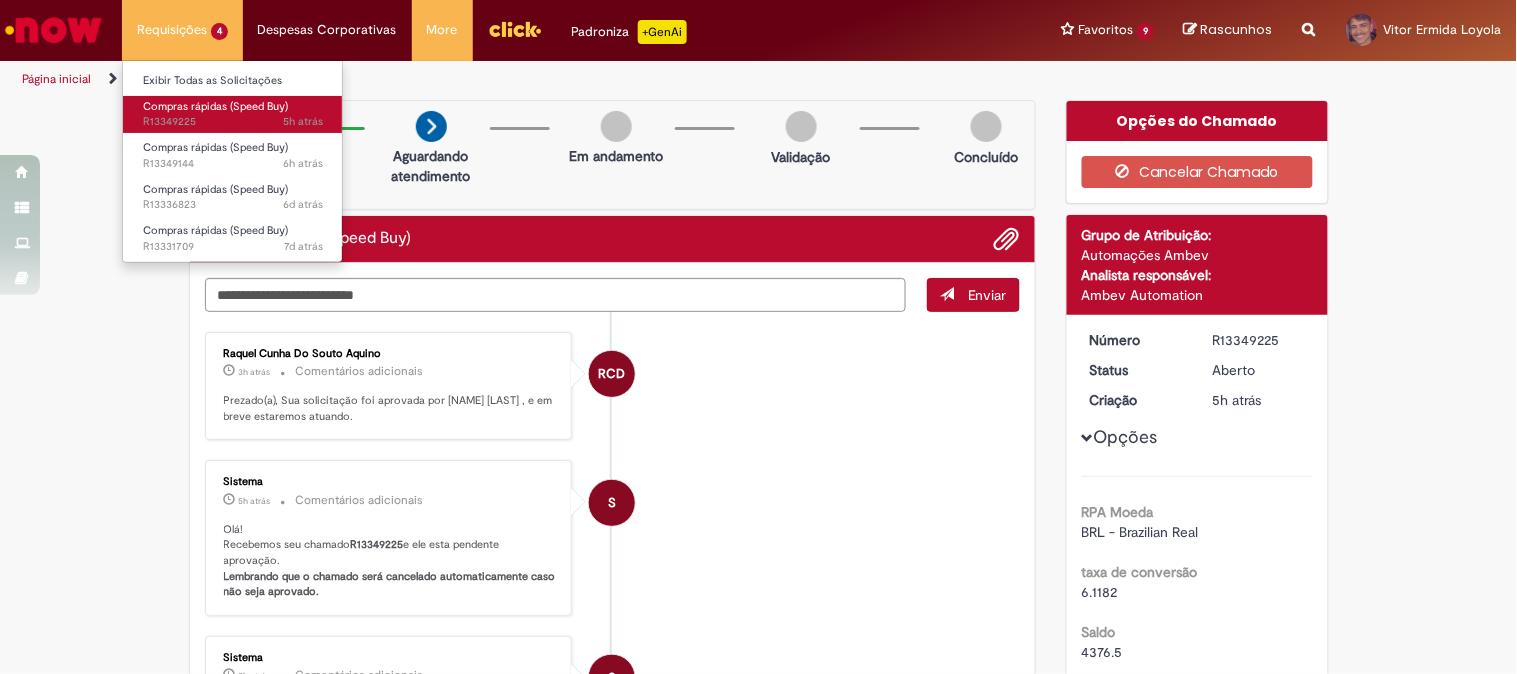 click on "Compras rápidas (Speed Buy)" at bounding box center (215, 106) 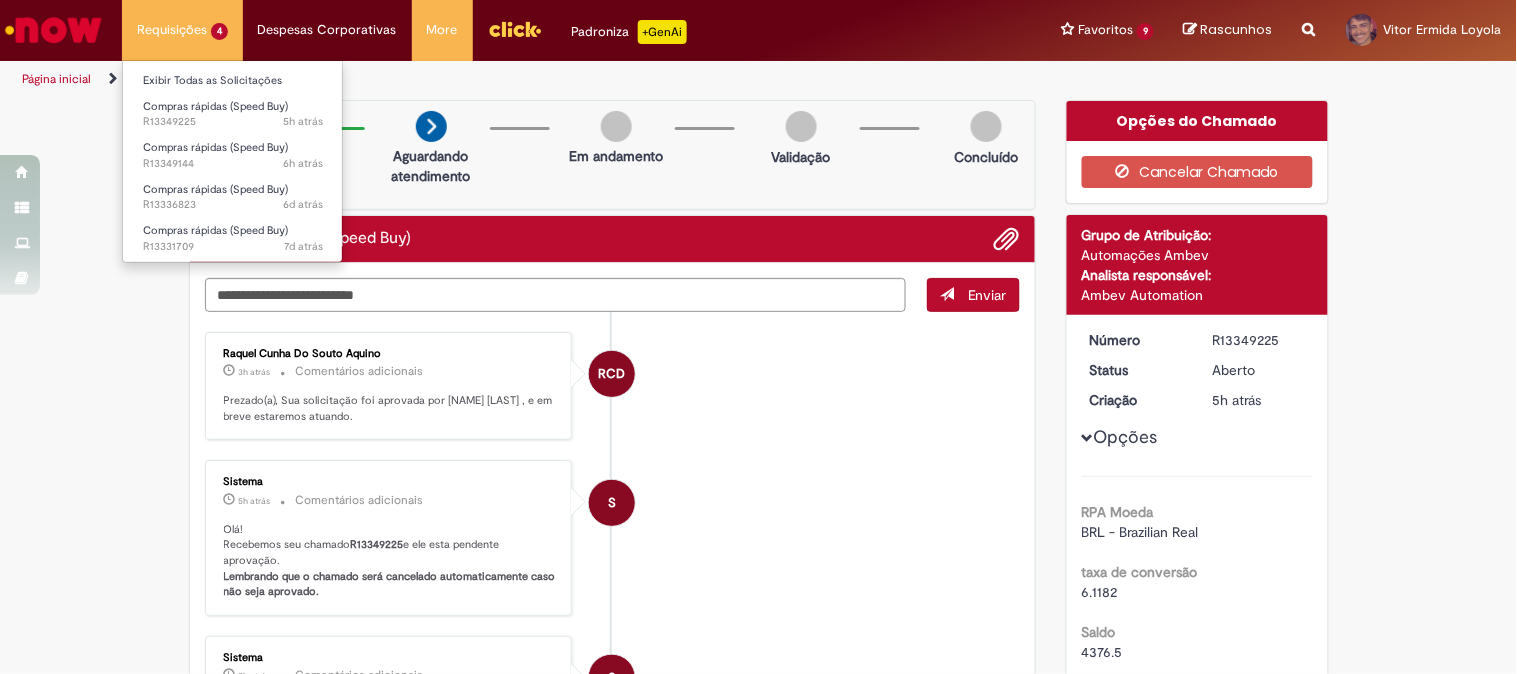 click on "Compras rápidas (Speed Buy)
6h atrás 6 horas atrás  R13349144" at bounding box center [233, 153] 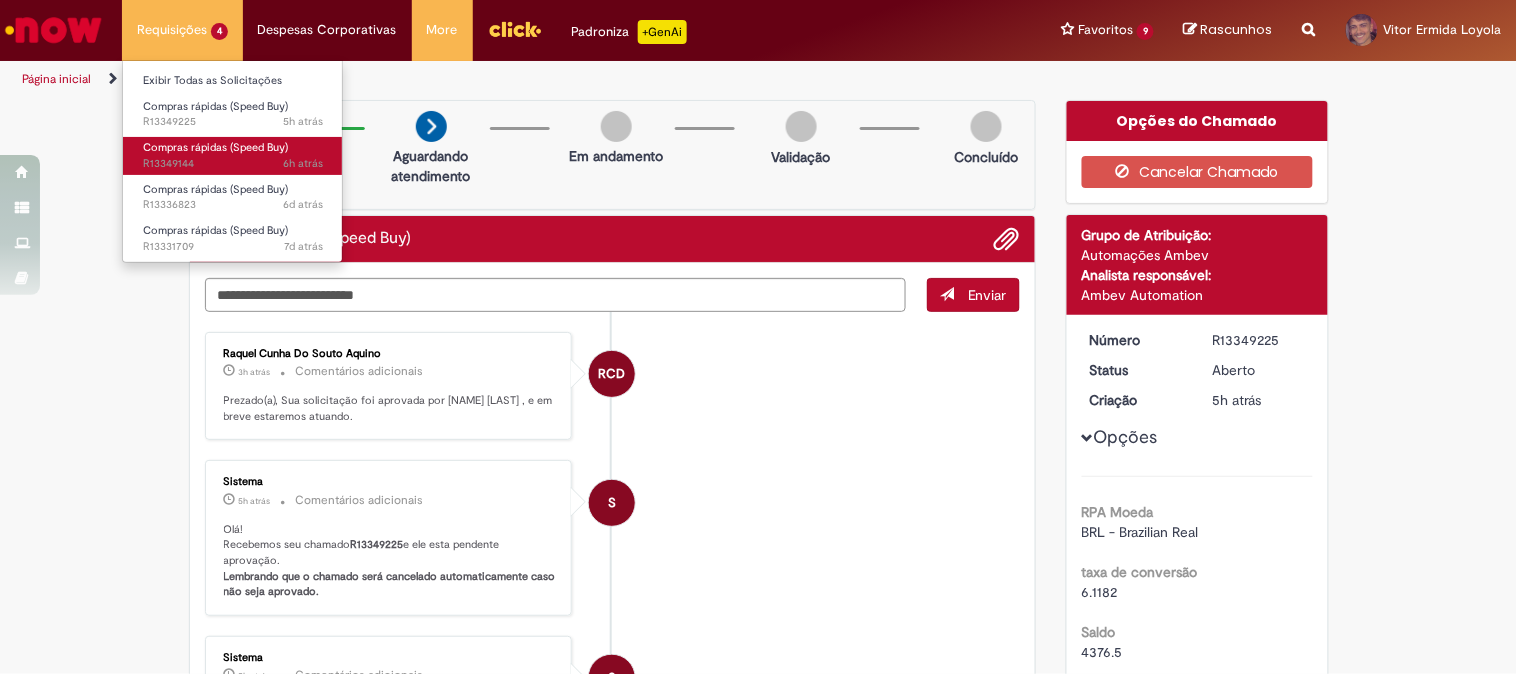 click on "Compras rápidas (Speed Buy)" at bounding box center [215, 147] 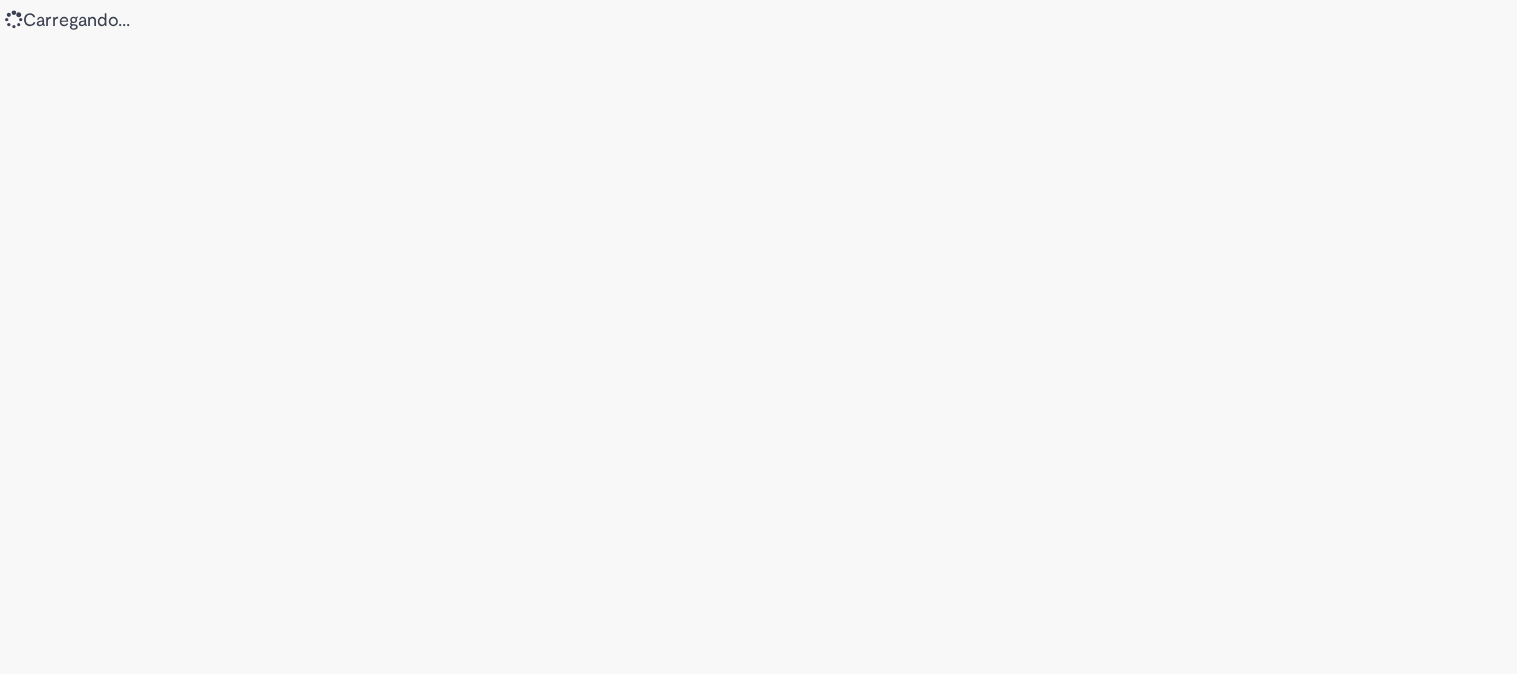 scroll, scrollTop: 0, scrollLeft: 0, axis: both 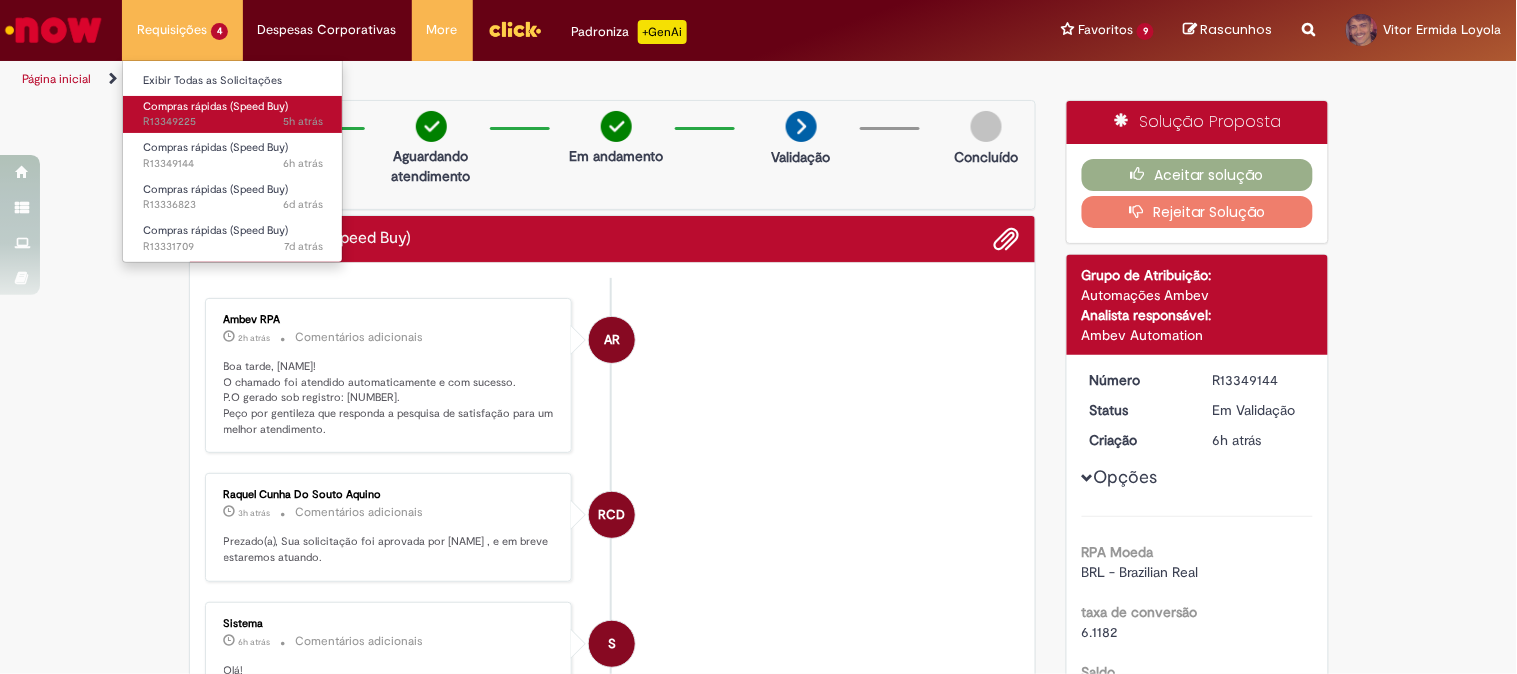click on "5h atrás 5 horas atrás  R13349225" at bounding box center [233, 122] 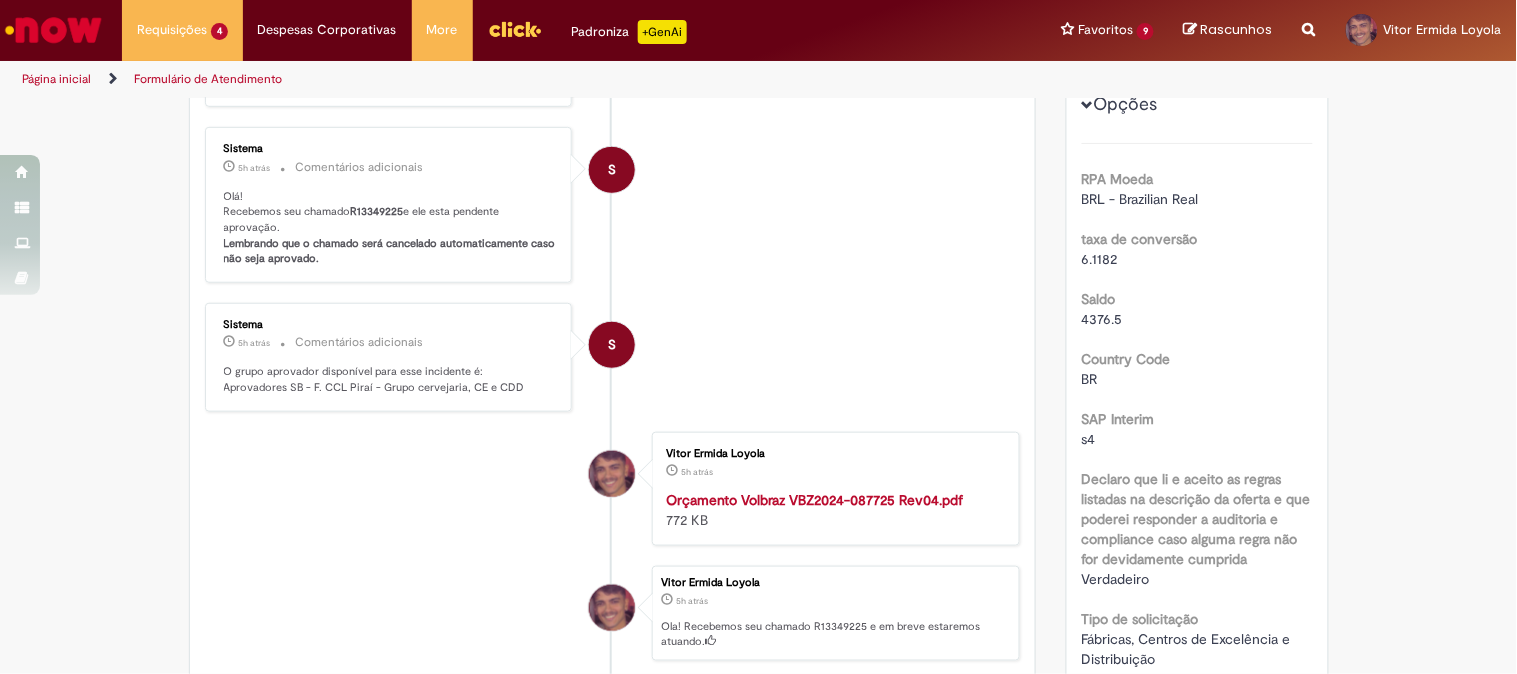 scroll, scrollTop: 444, scrollLeft: 0, axis: vertical 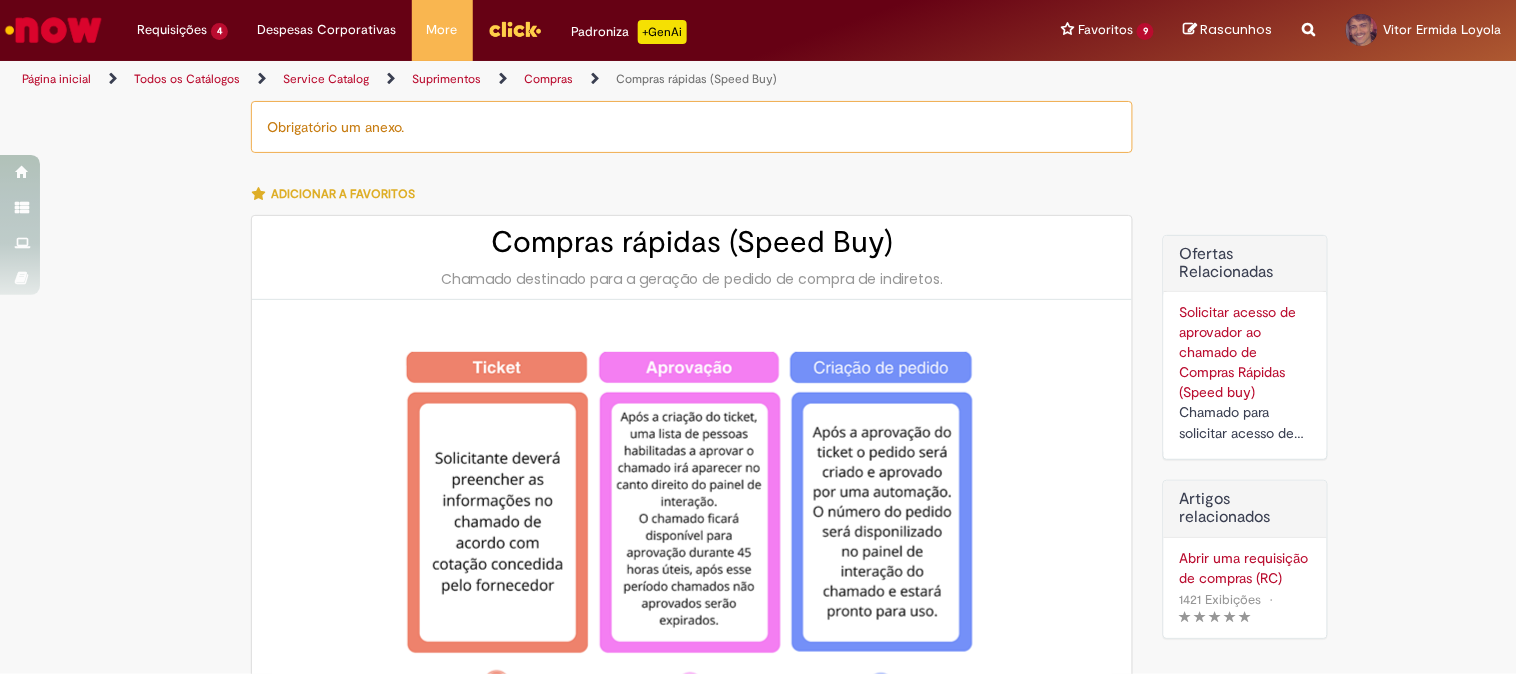 type on "********" 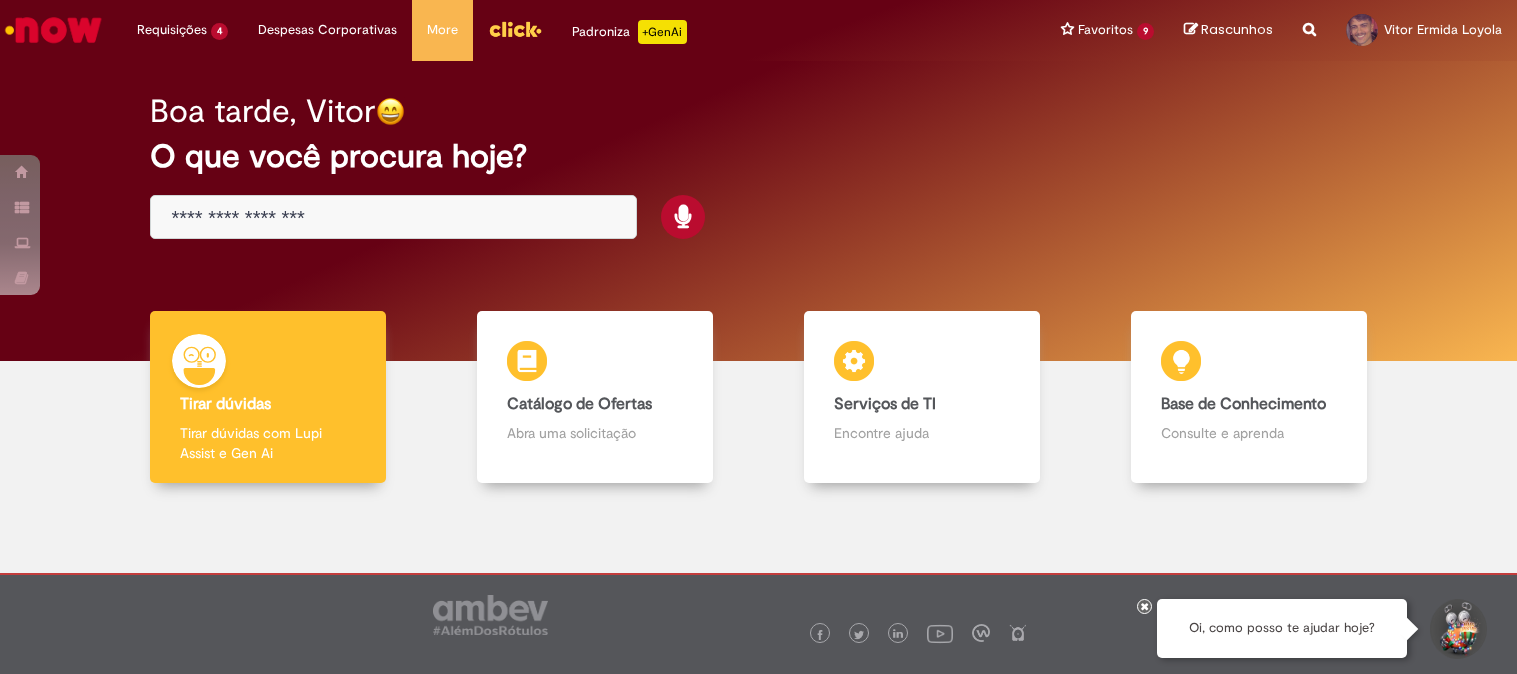 scroll, scrollTop: 0, scrollLeft: 0, axis: both 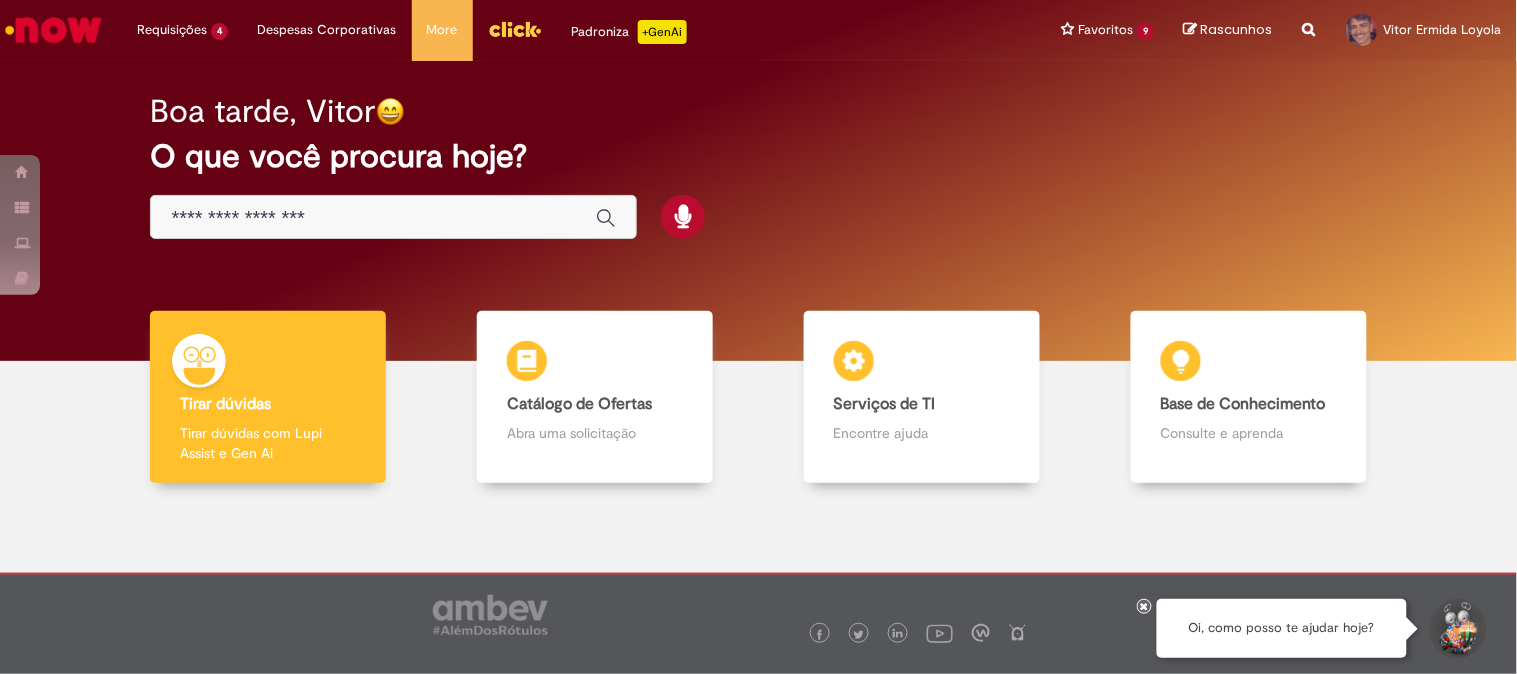 click at bounding box center (373, 218) 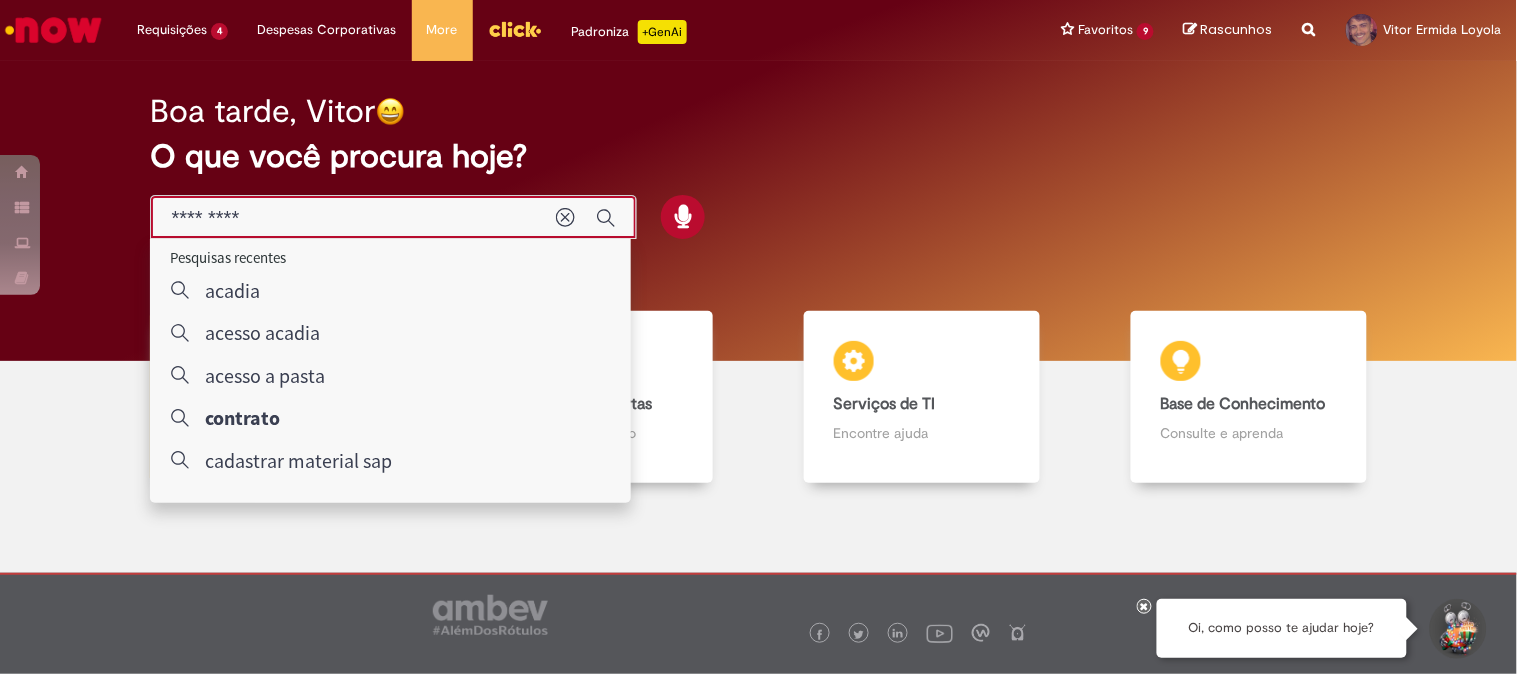 type on "*********" 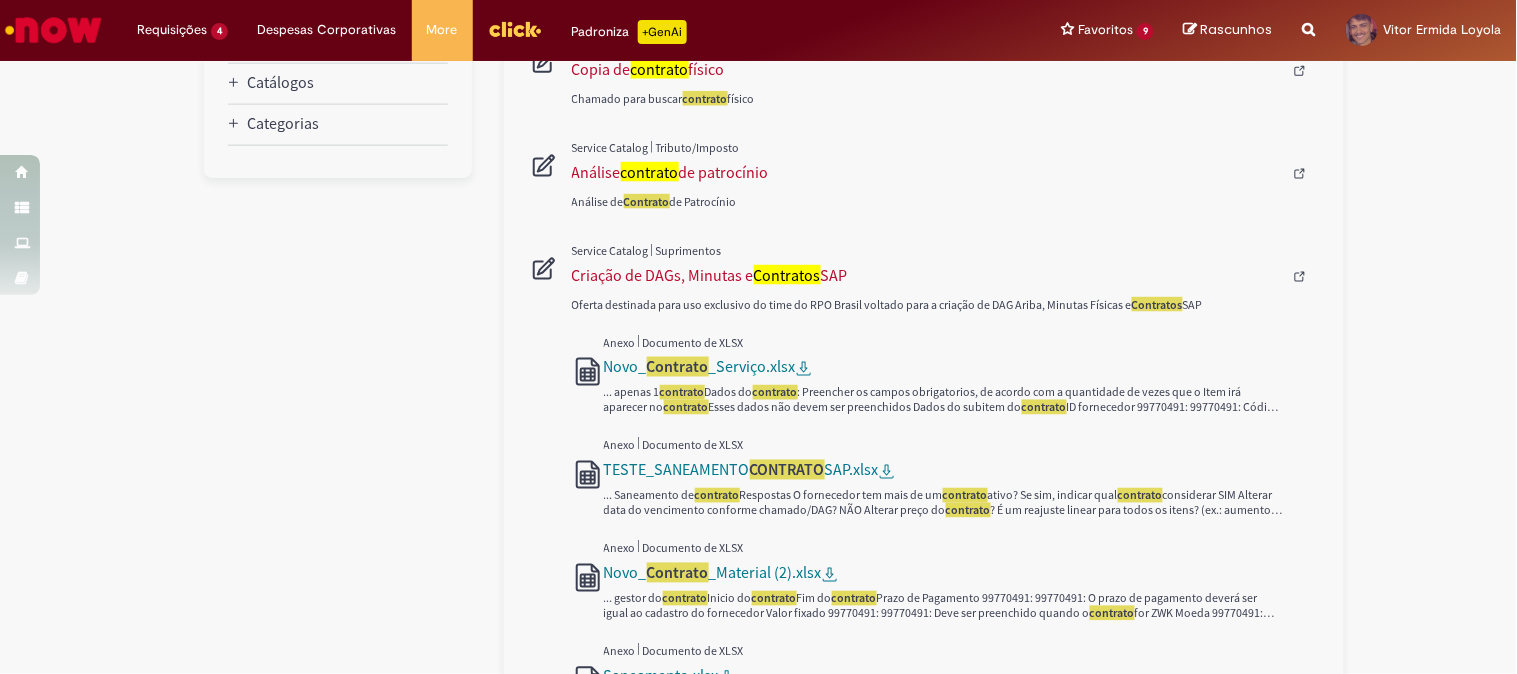scroll, scrollTop: 777, scrollLeft: 0, axis: vertical 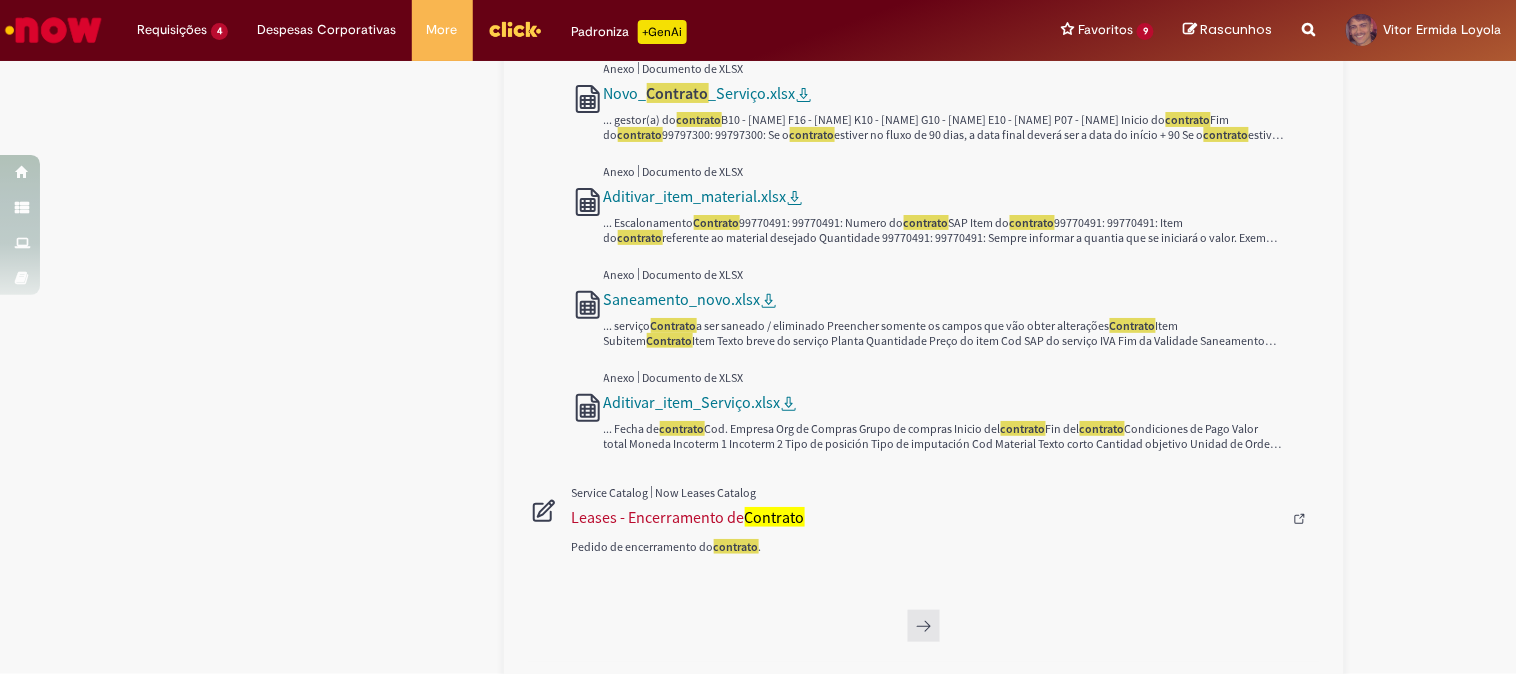 click 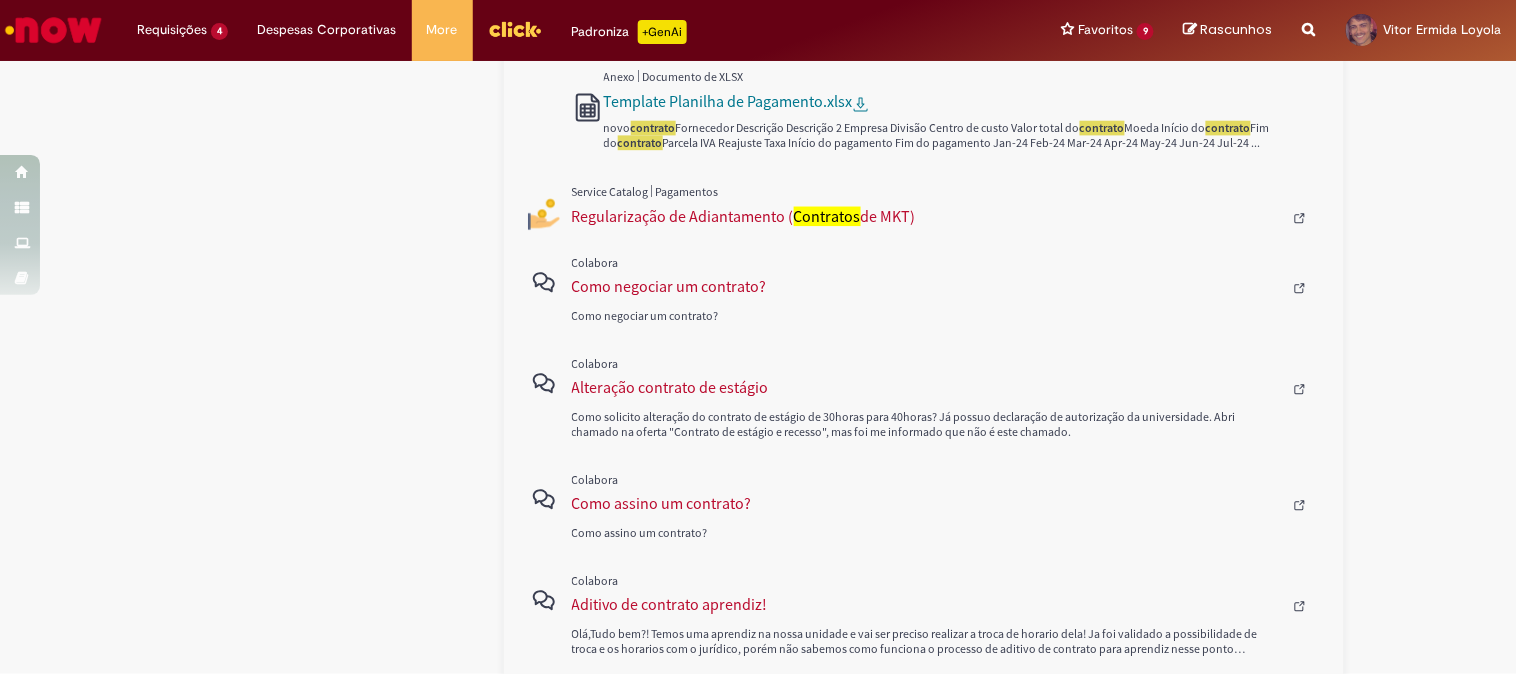 scroll, scrollTop: 993, scrollLeft: 0, axis: vertical 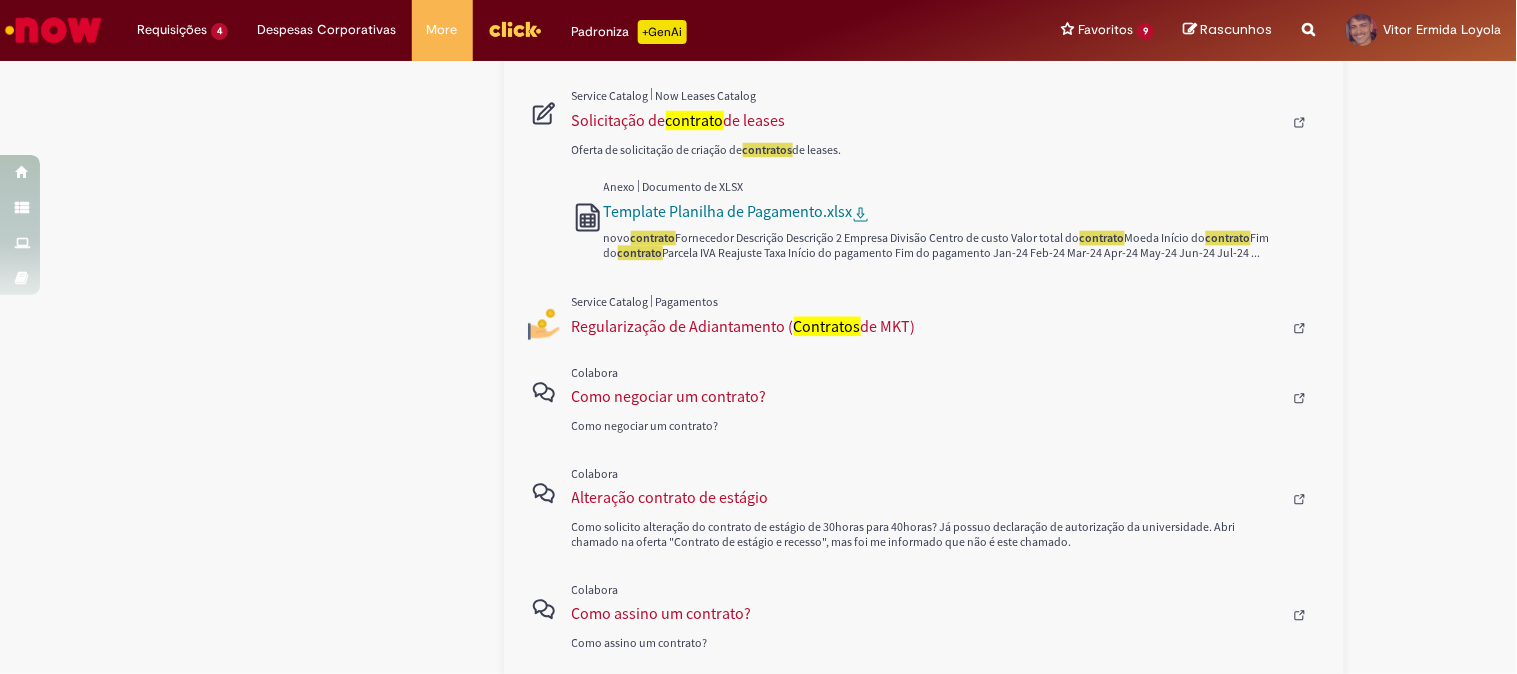 click on "Como negociar um contrato?" at bounding box center [946, 403] 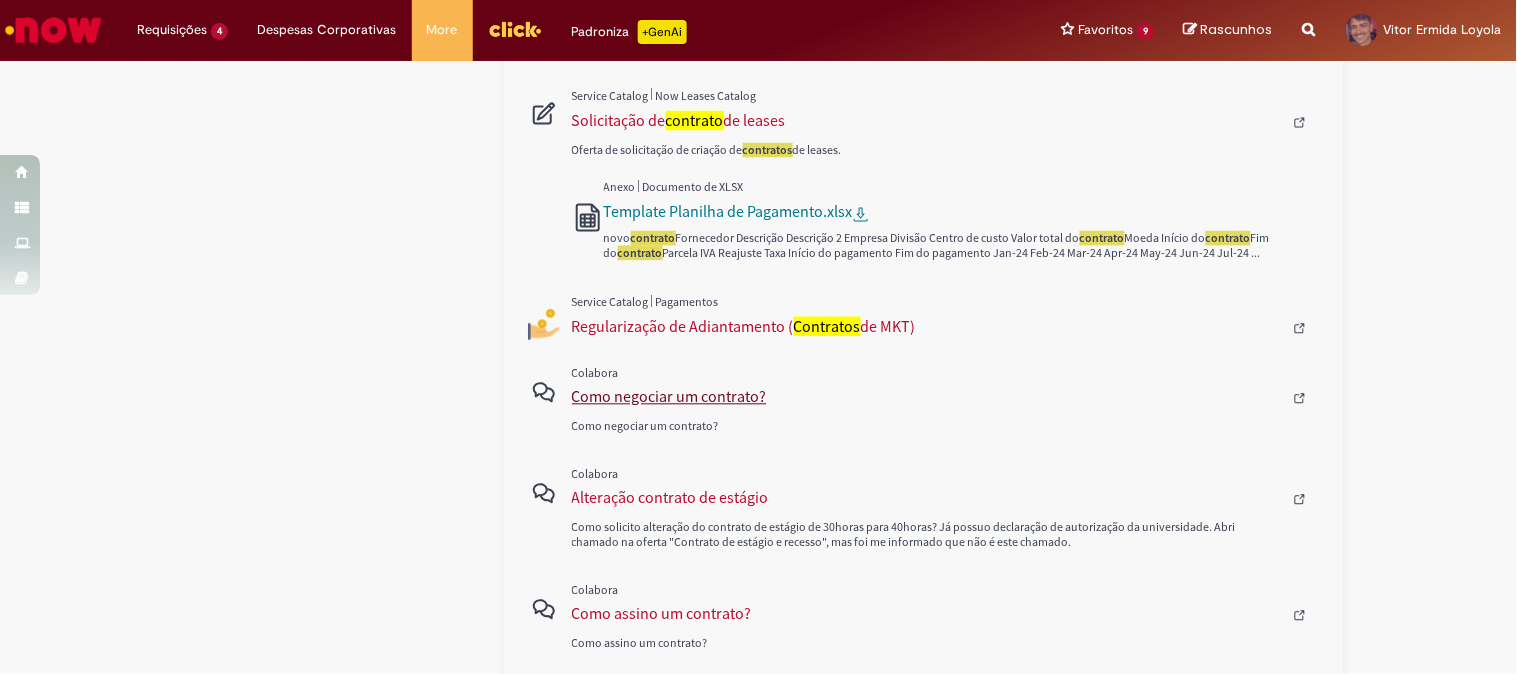 click on "Como negociar um contrato?" at bounding box center (927, 397) 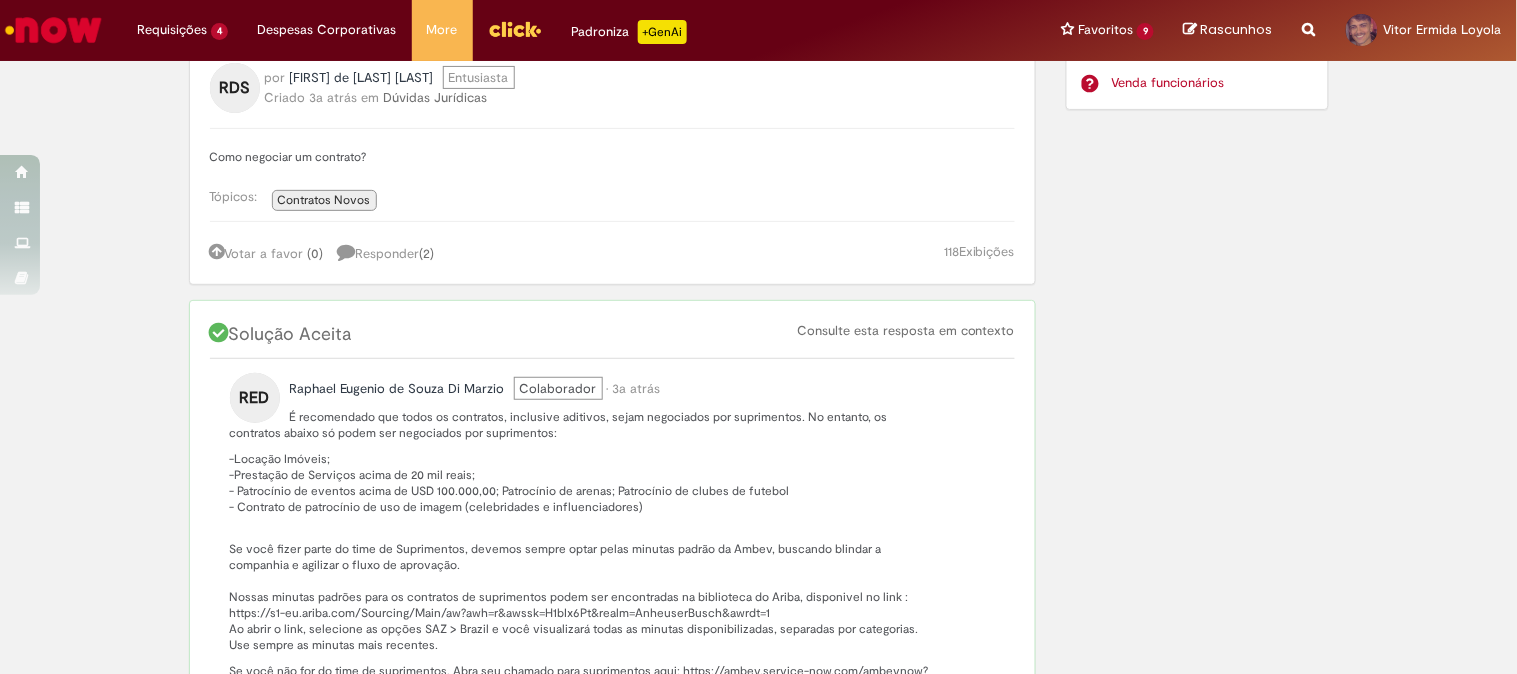 scroll, scrollTop: 0, scrollLeft: 0, axis: both 